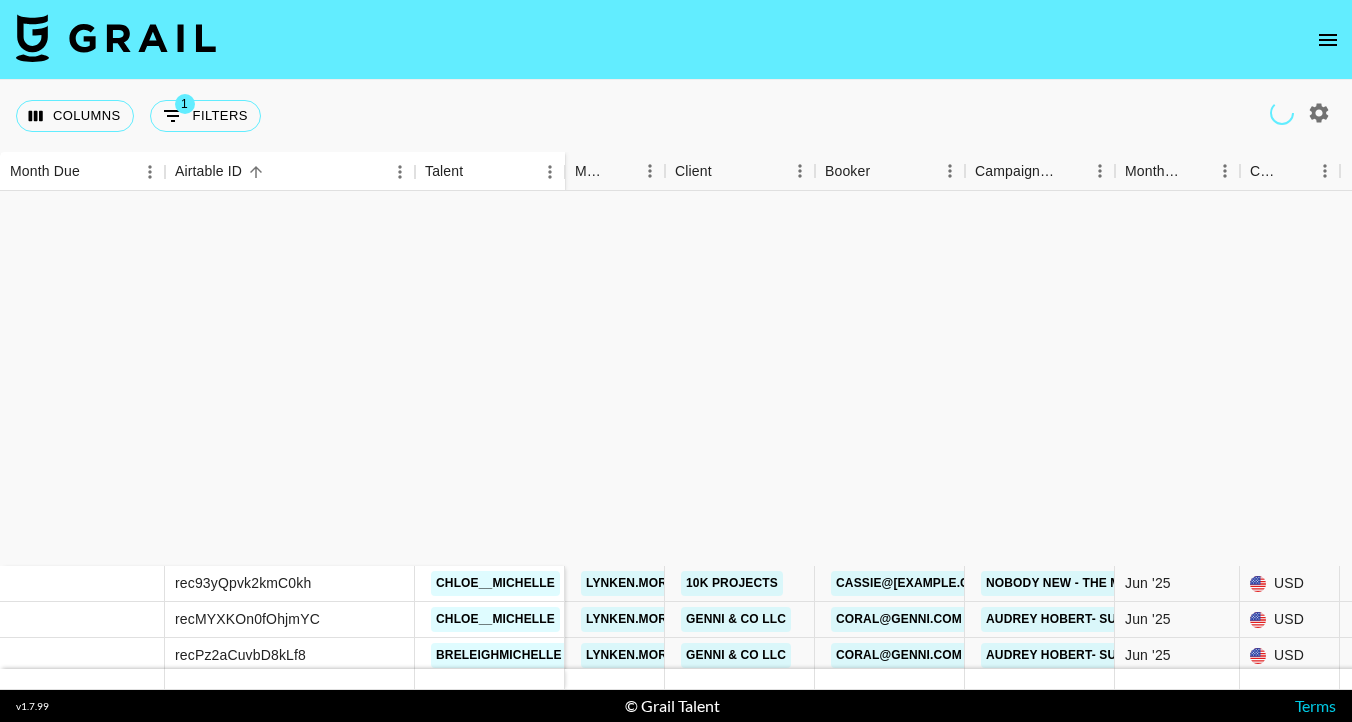 scroll, scrollTop: 0, scrollLeft: 0, axis: both 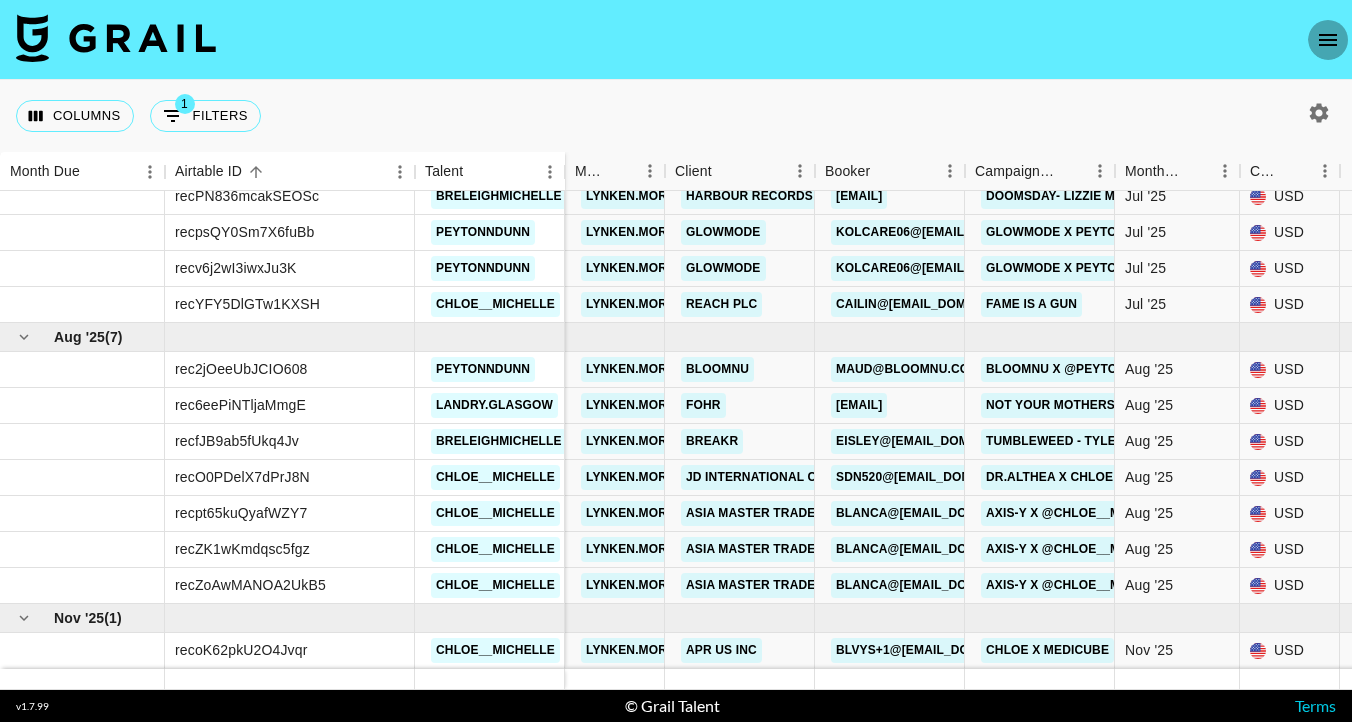 click 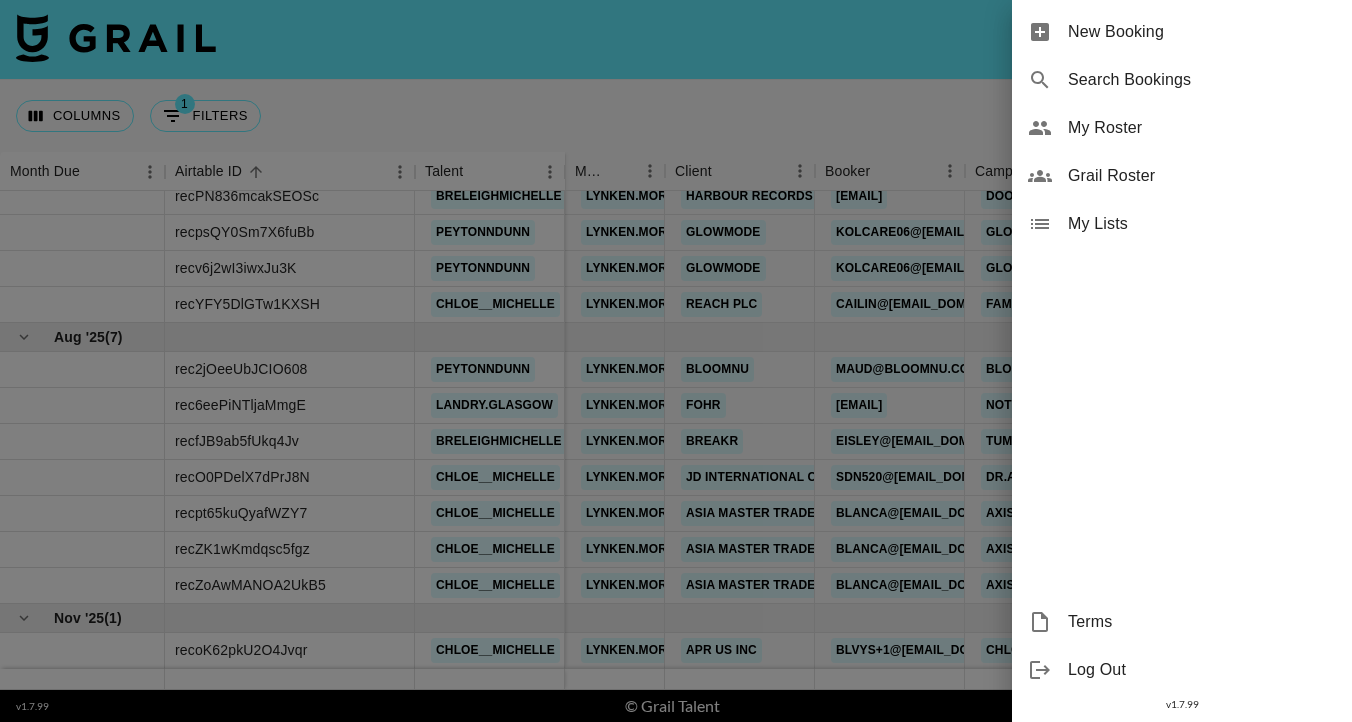 click at bounding box center [676, 361] 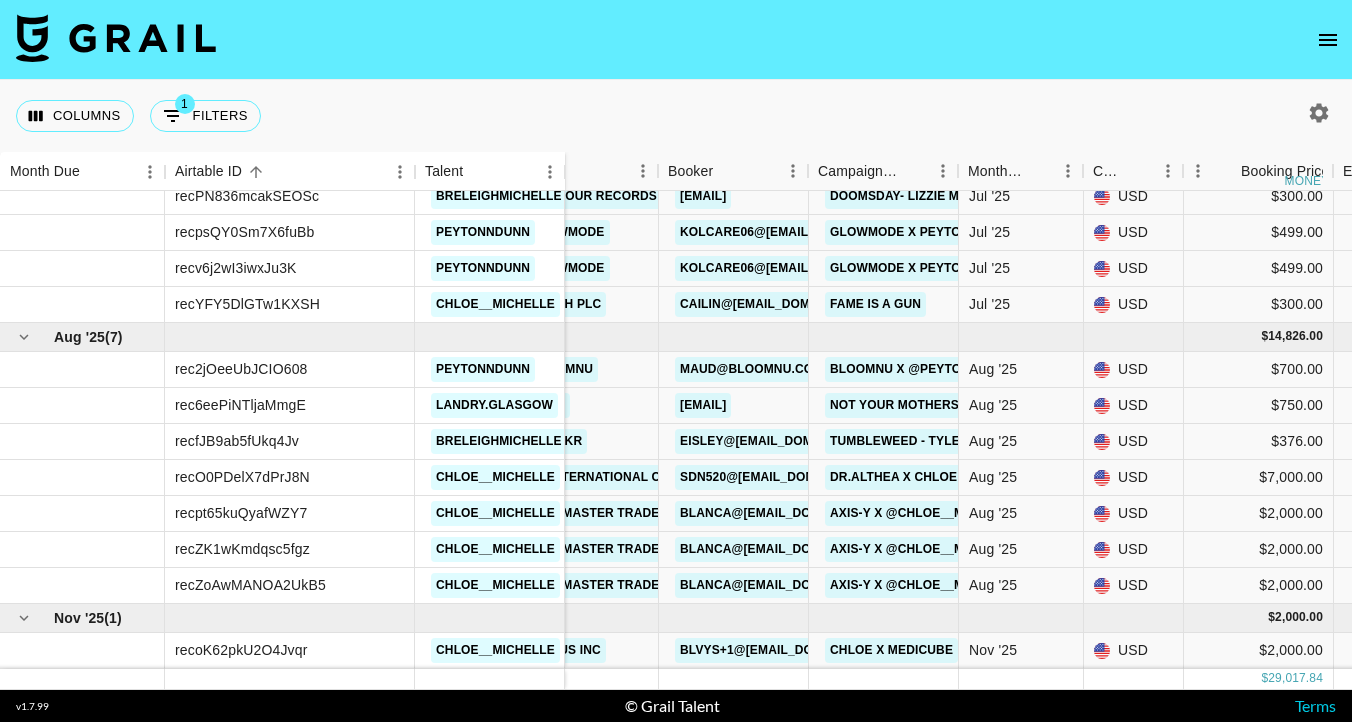 scroll, scrollTop: 675, scrollLeft: 157, axis: both 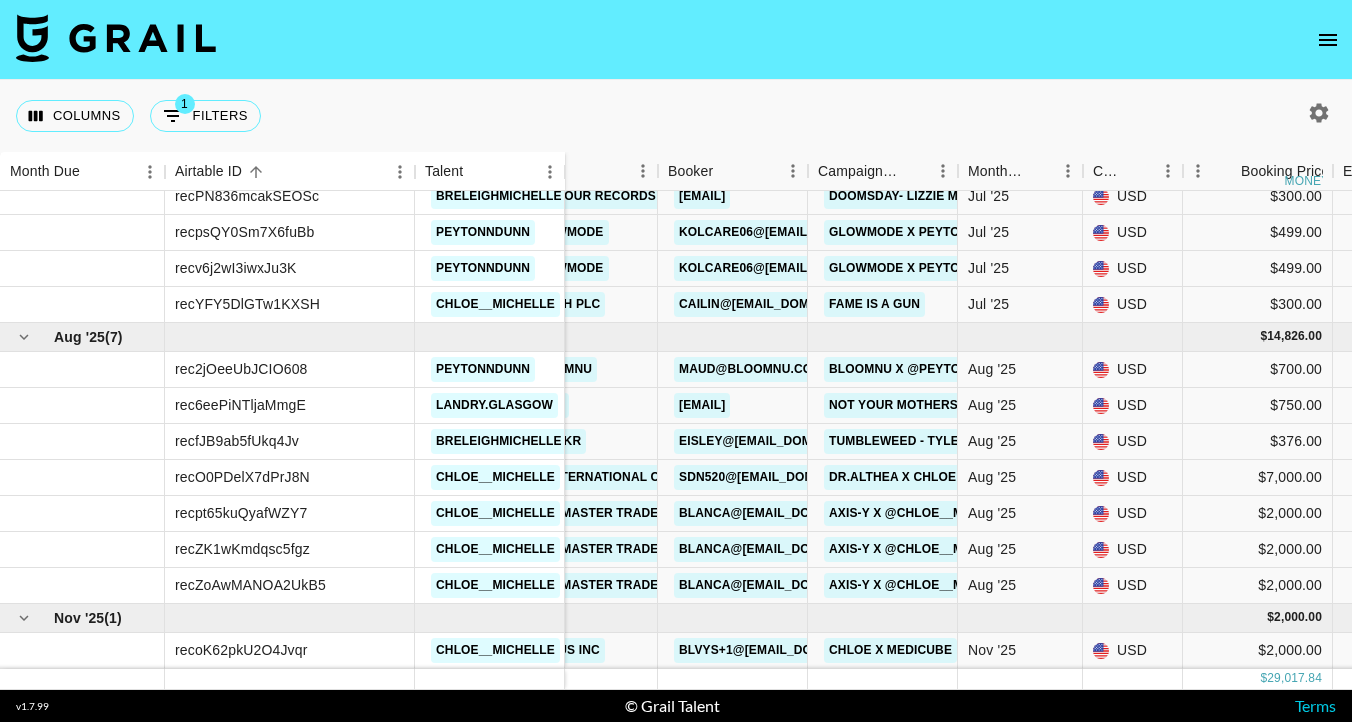 click 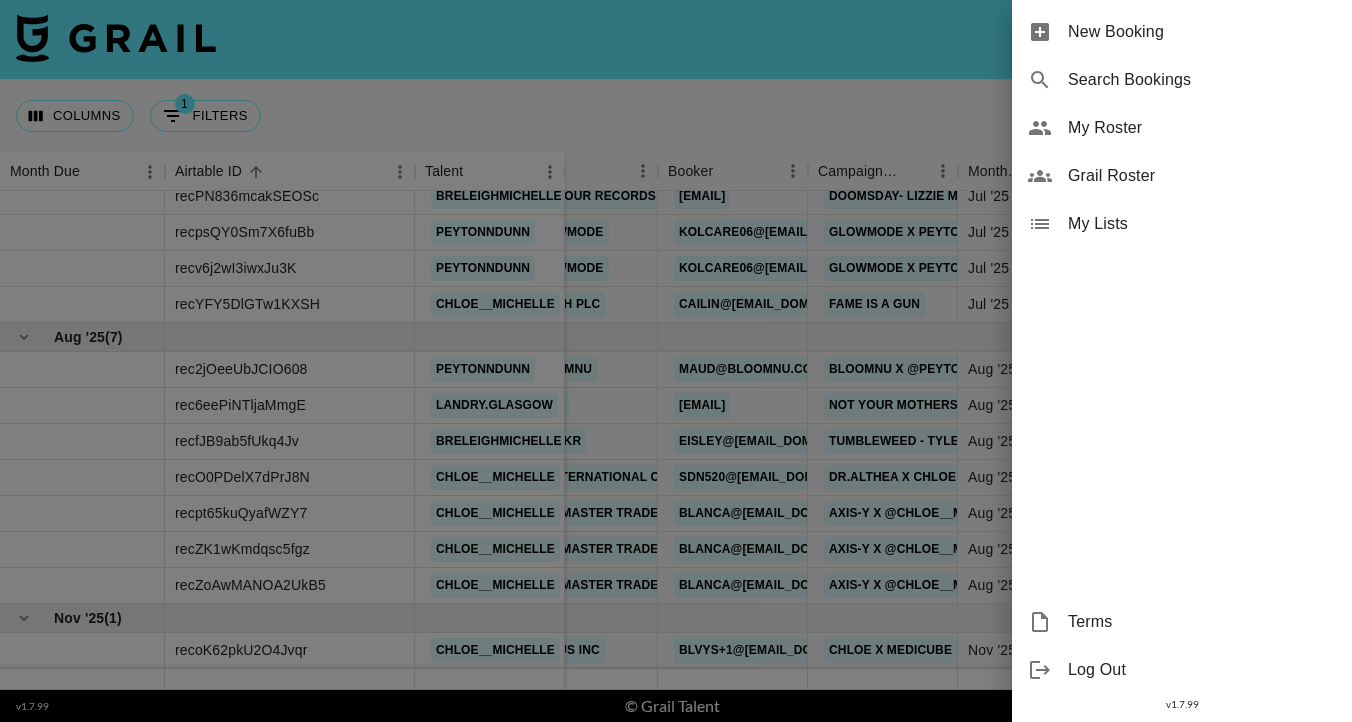 click on "New Booking" at bounding box center (1202, 32) 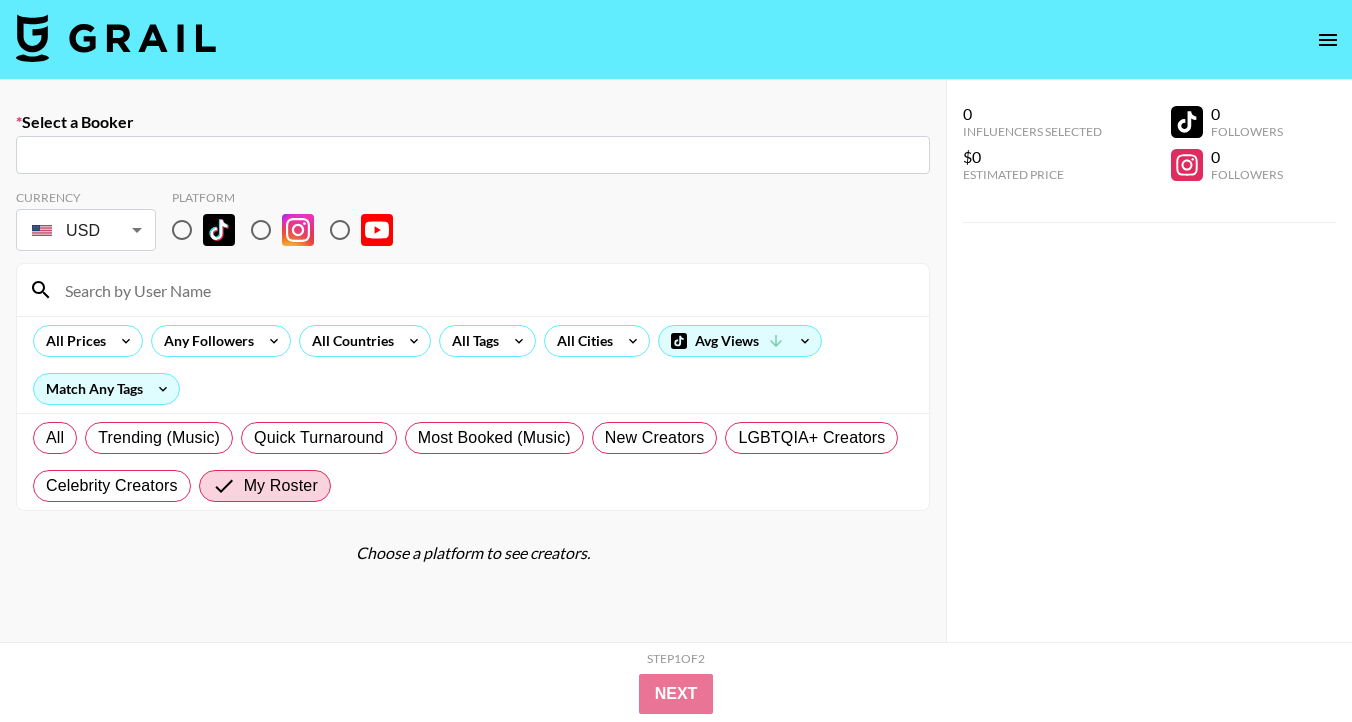 click on "​" at bounding box center [473, 155] 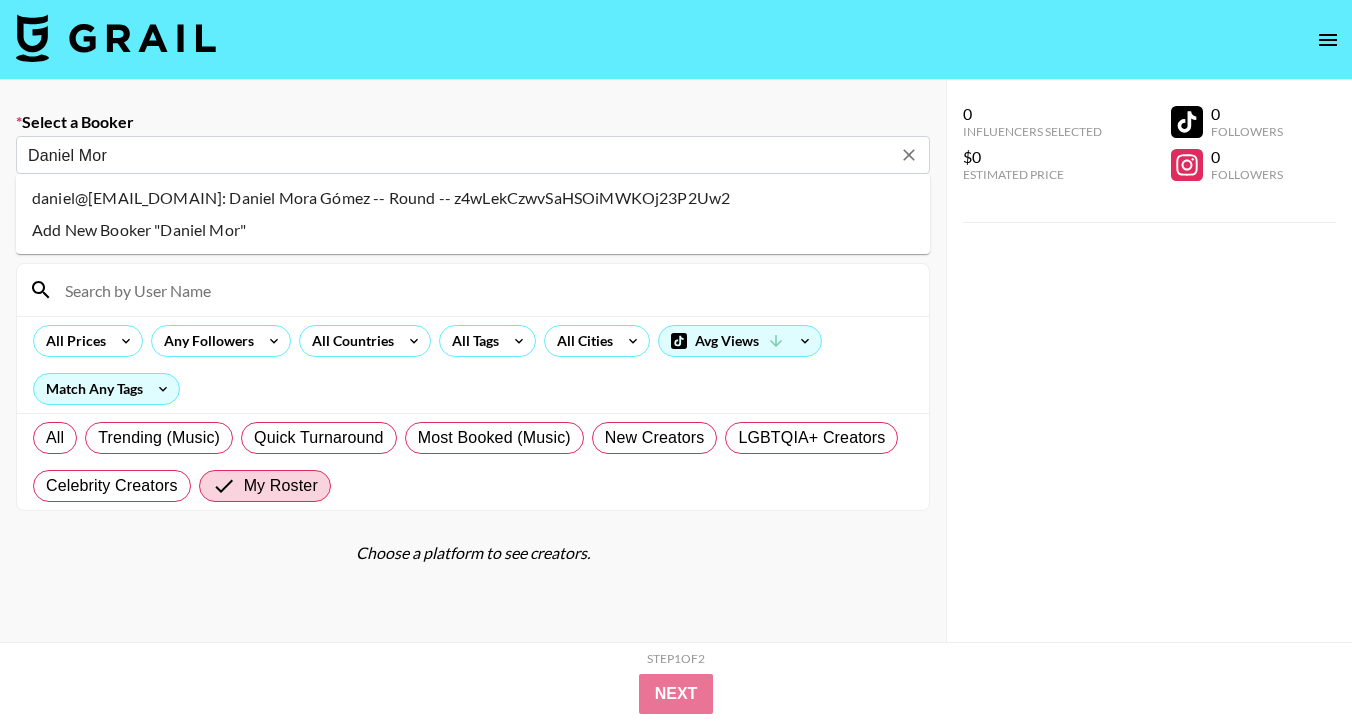 click on "daniel@[EMAIL_DOMAIN]: Daniel Mora Gómez -- Round -- z4wLekCzwvSaHSOiMWKOj23P2Uw2" at bounding box center [473, 198] 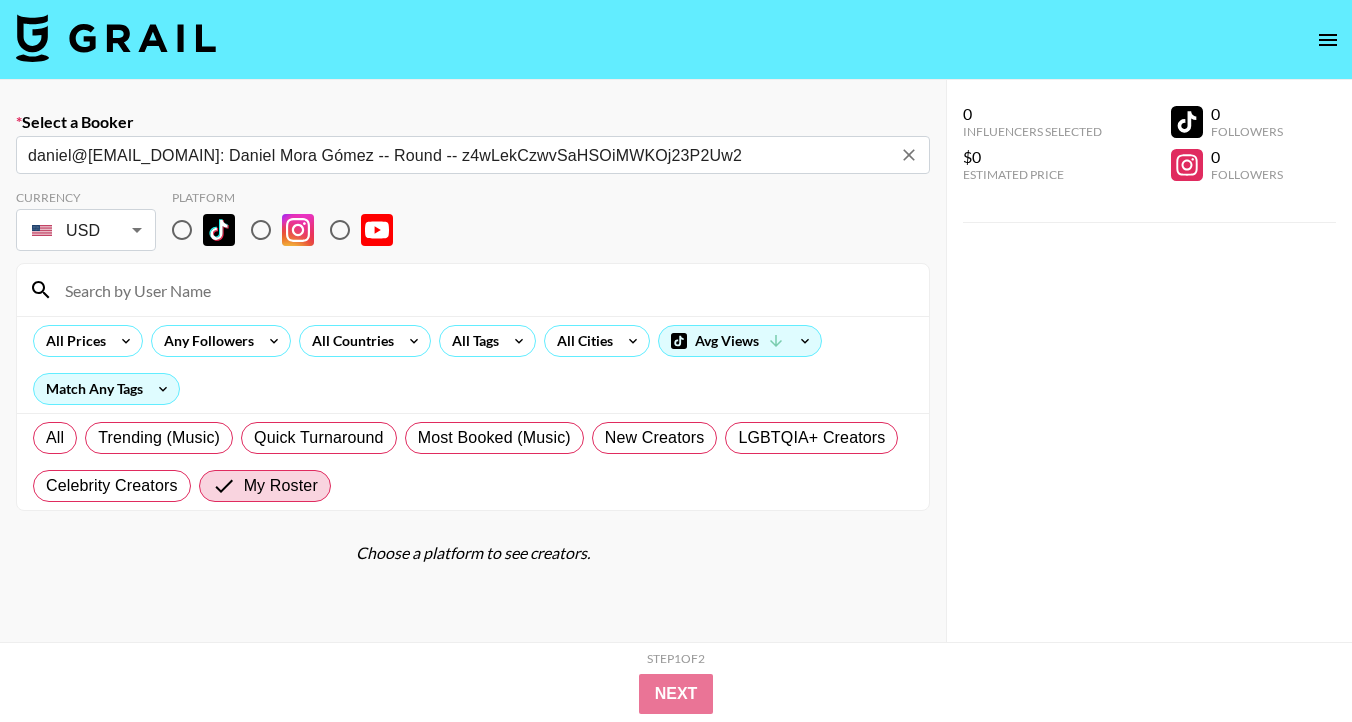 type on "daniel@[EMAIL_DOMAIN]: Daniel Mora Gómez -- Round -- z4wLekCzwvSaHSOiMWKOj23P2Uw2" 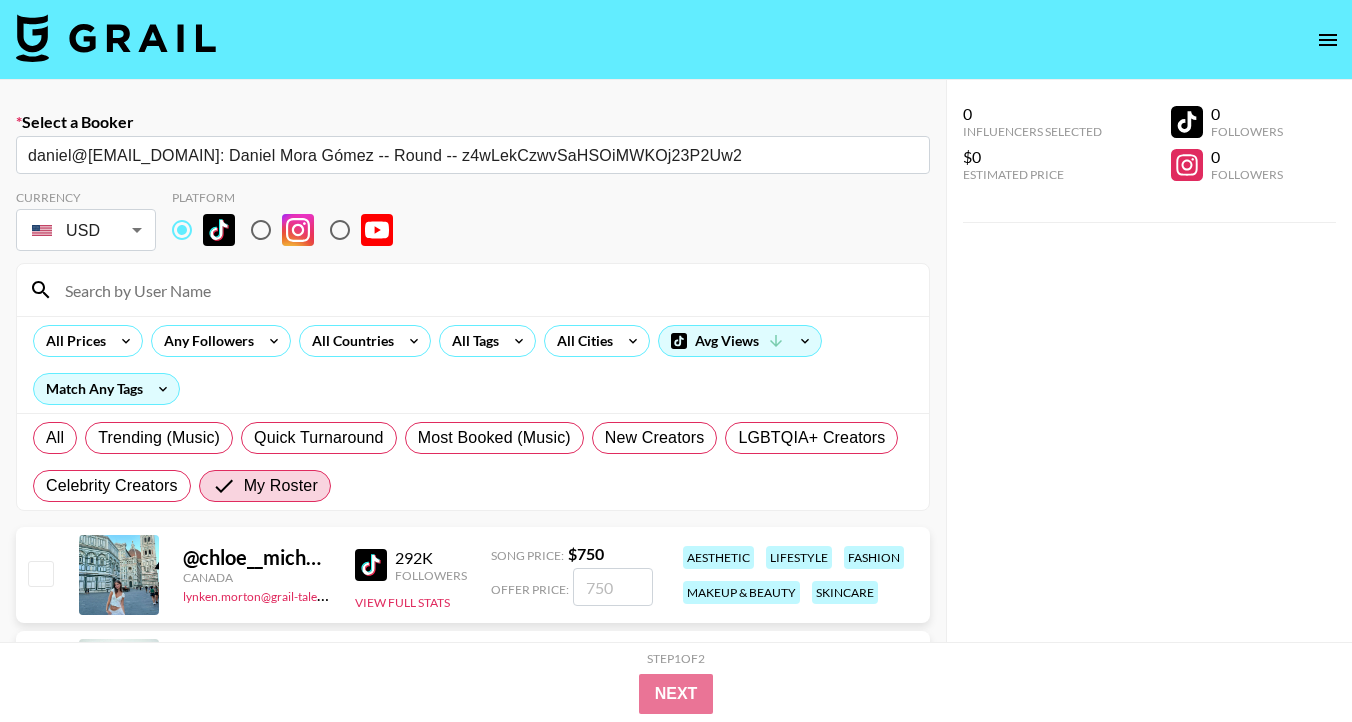 click at bounding box center [485, 290] 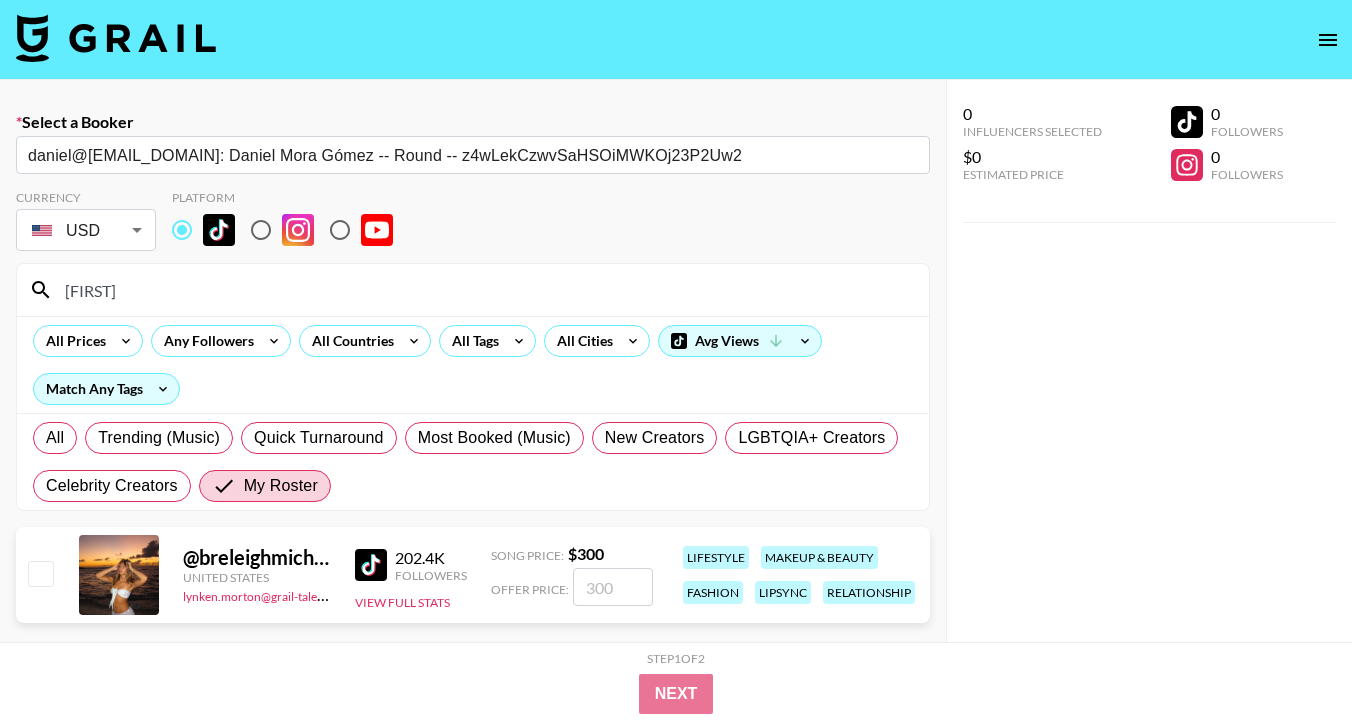 type on "[FIRST]" 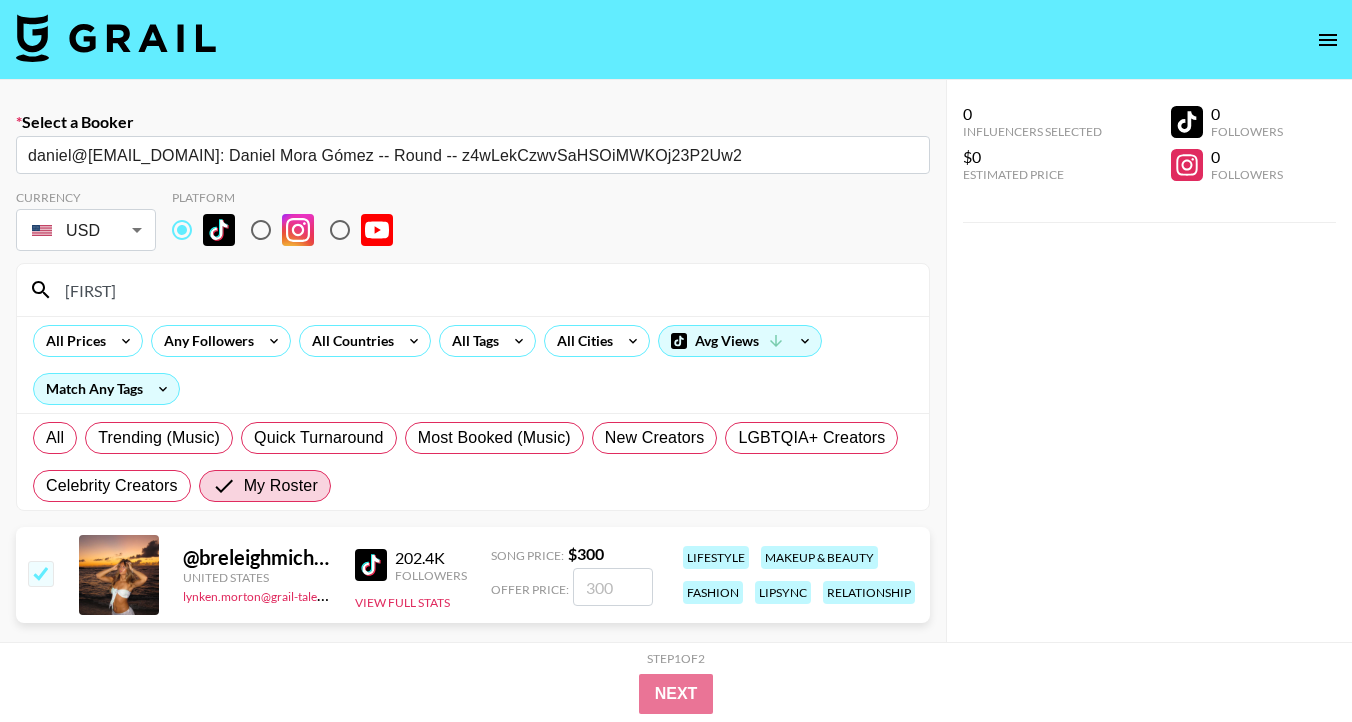 checkbox on "true" 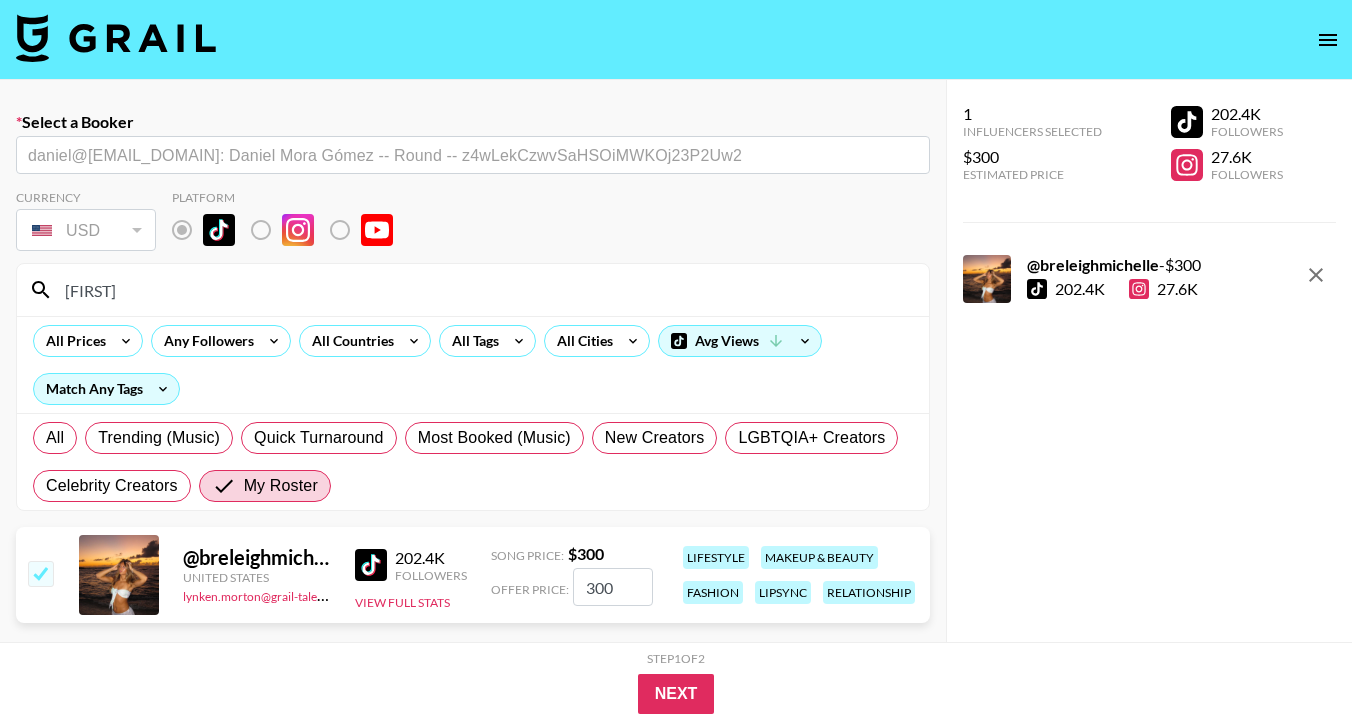 drag, startPoint x: 624, startPoint y: 589, endPoint x: 540, endPoint y: 589, distance: 84 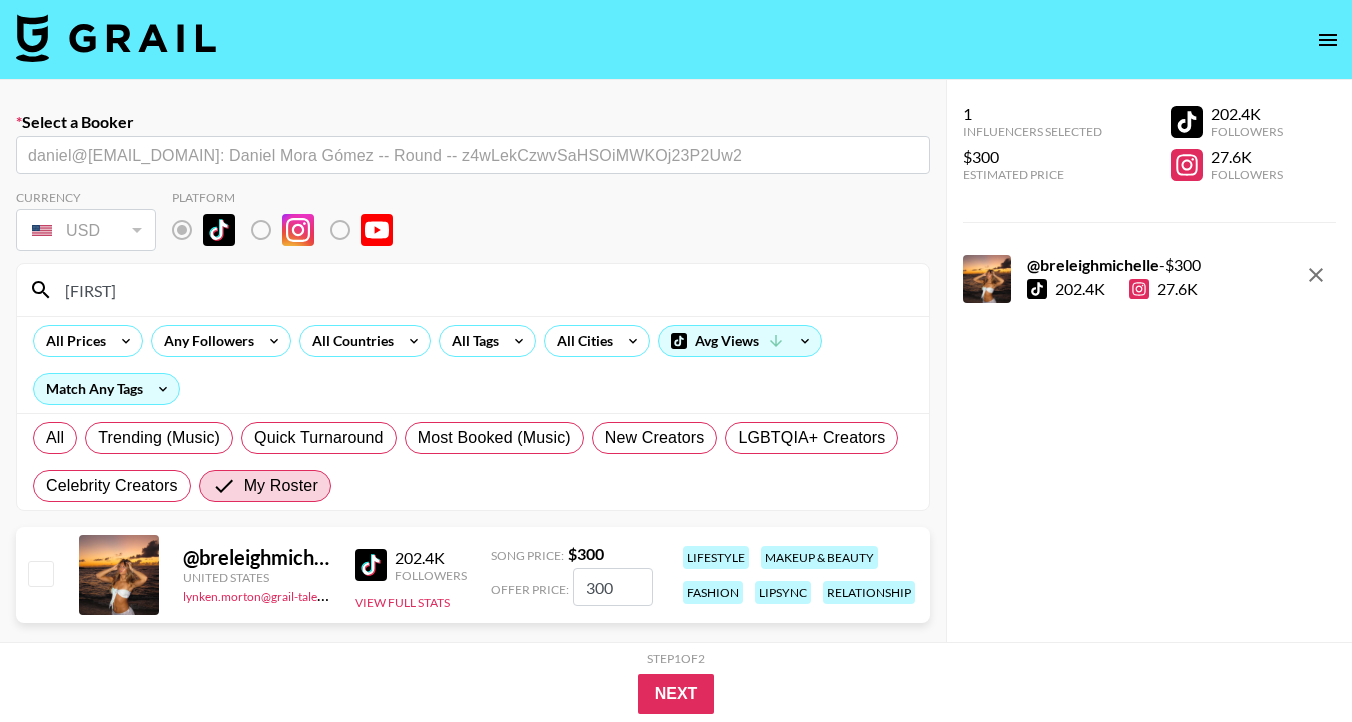 checkbox on "false" 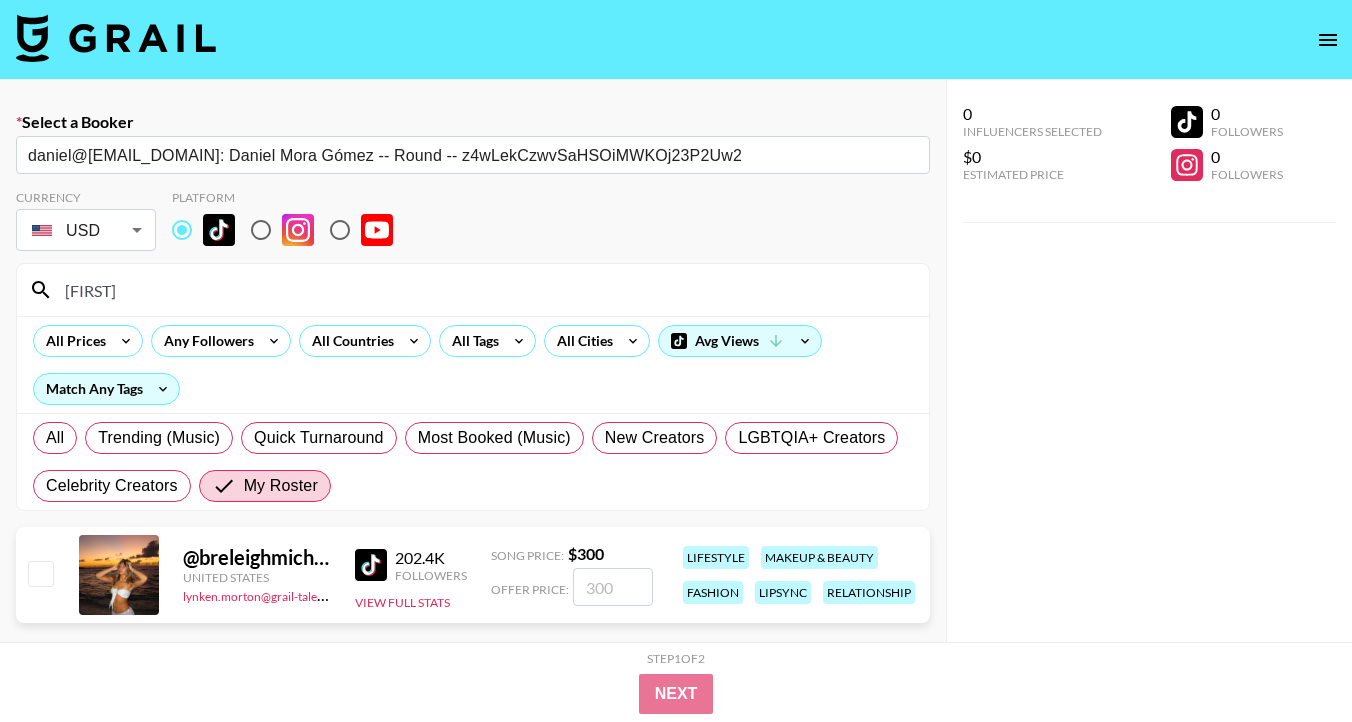checkbox on "true" 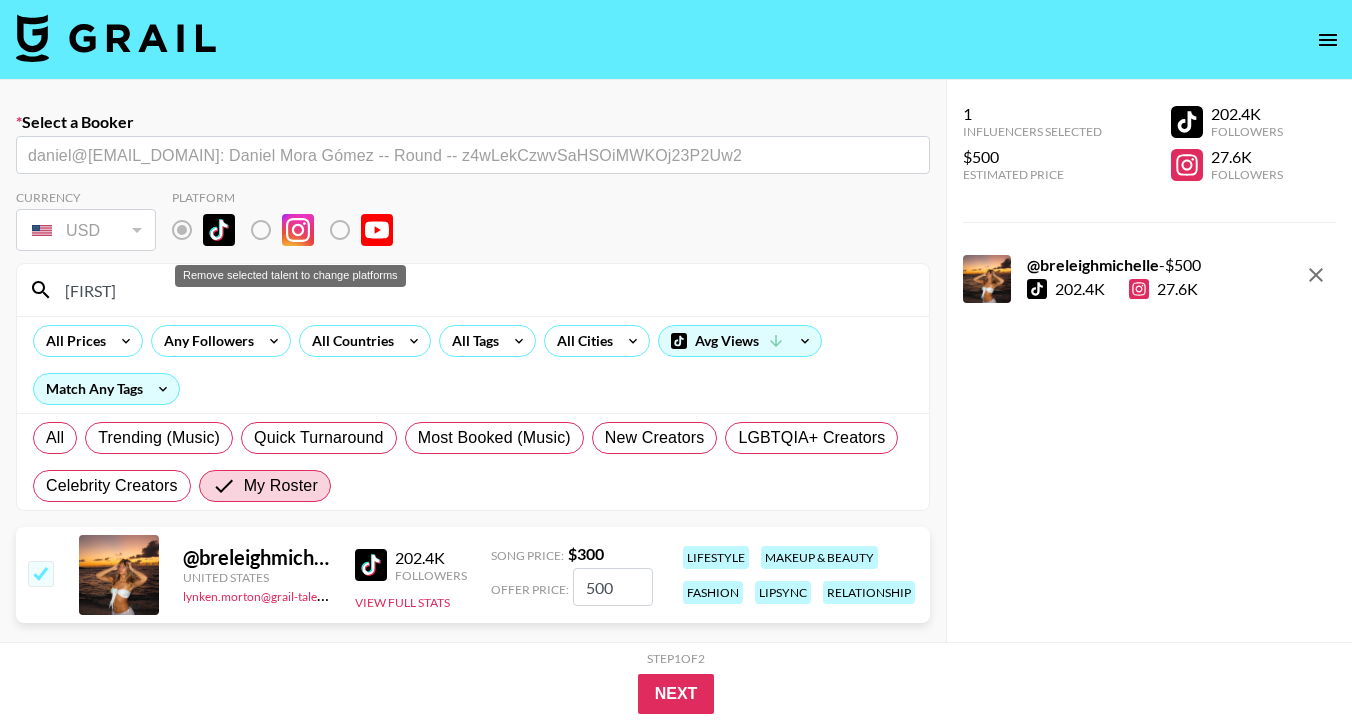 type on "500" 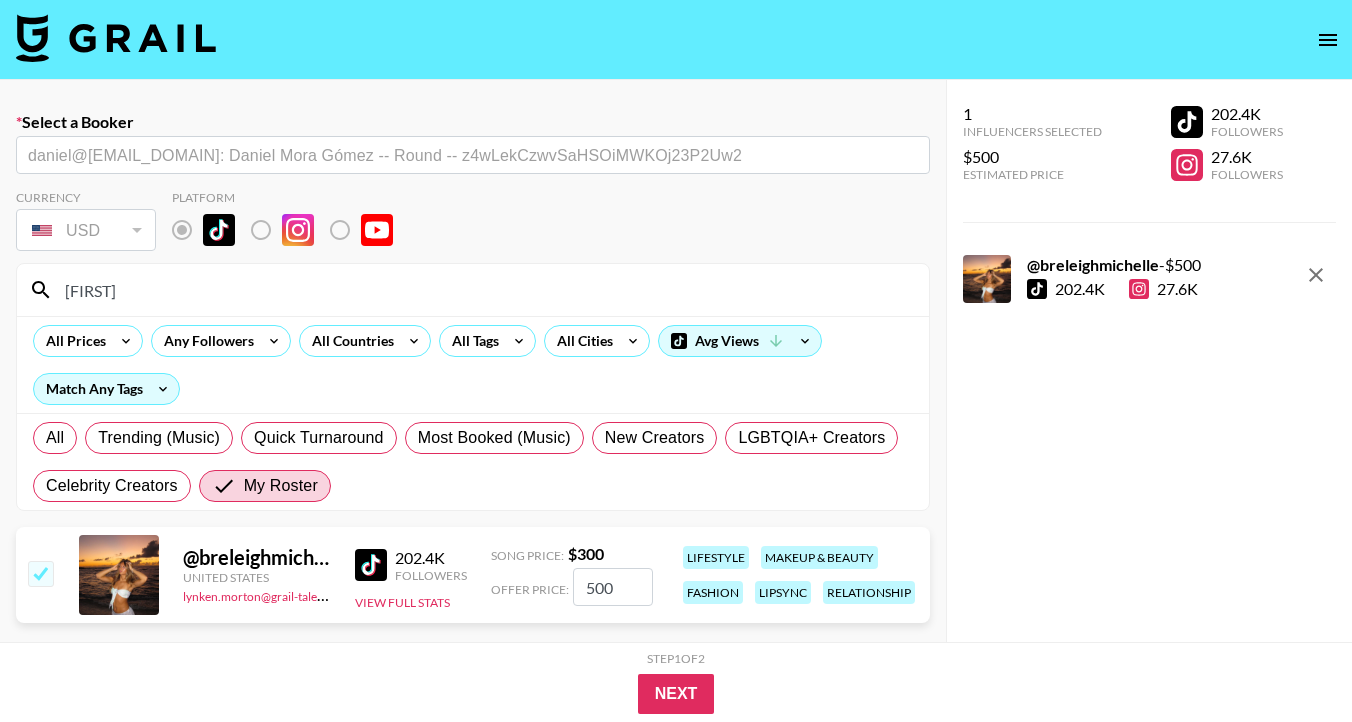 click at bounding box center (40, 573) 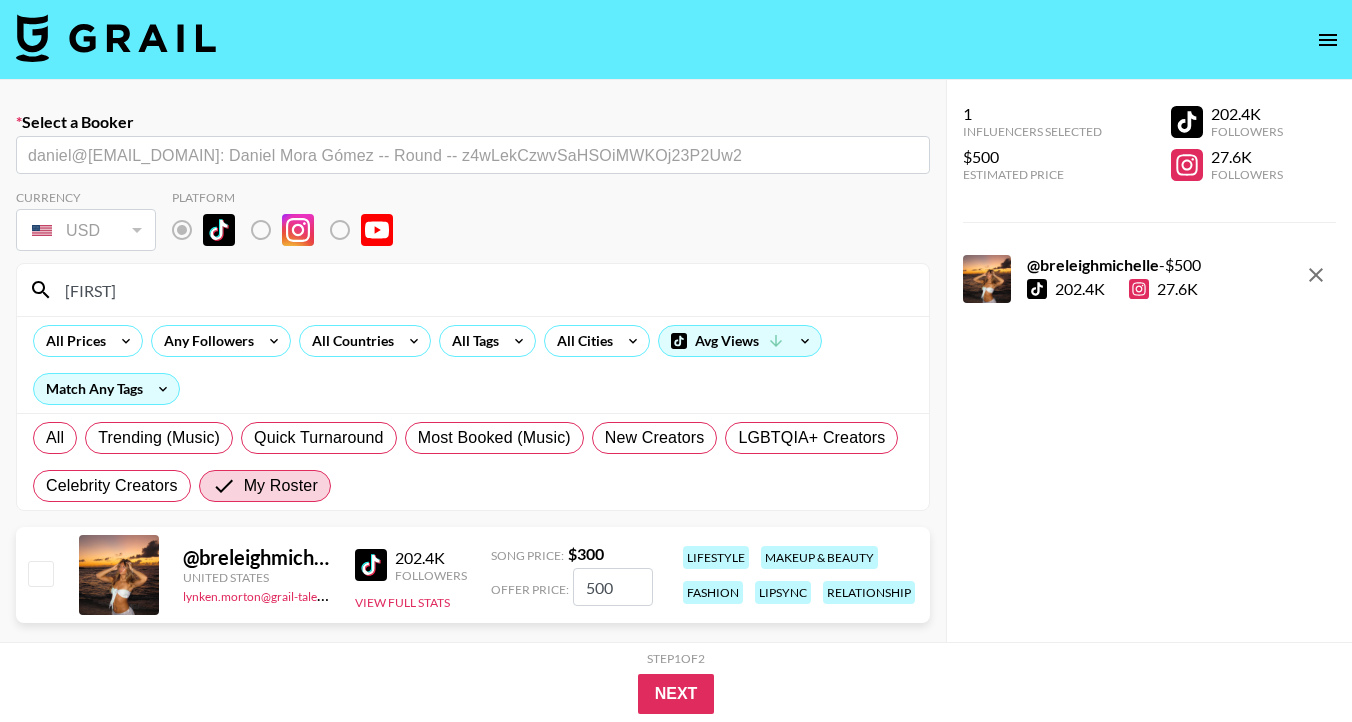 checkbox on "false" 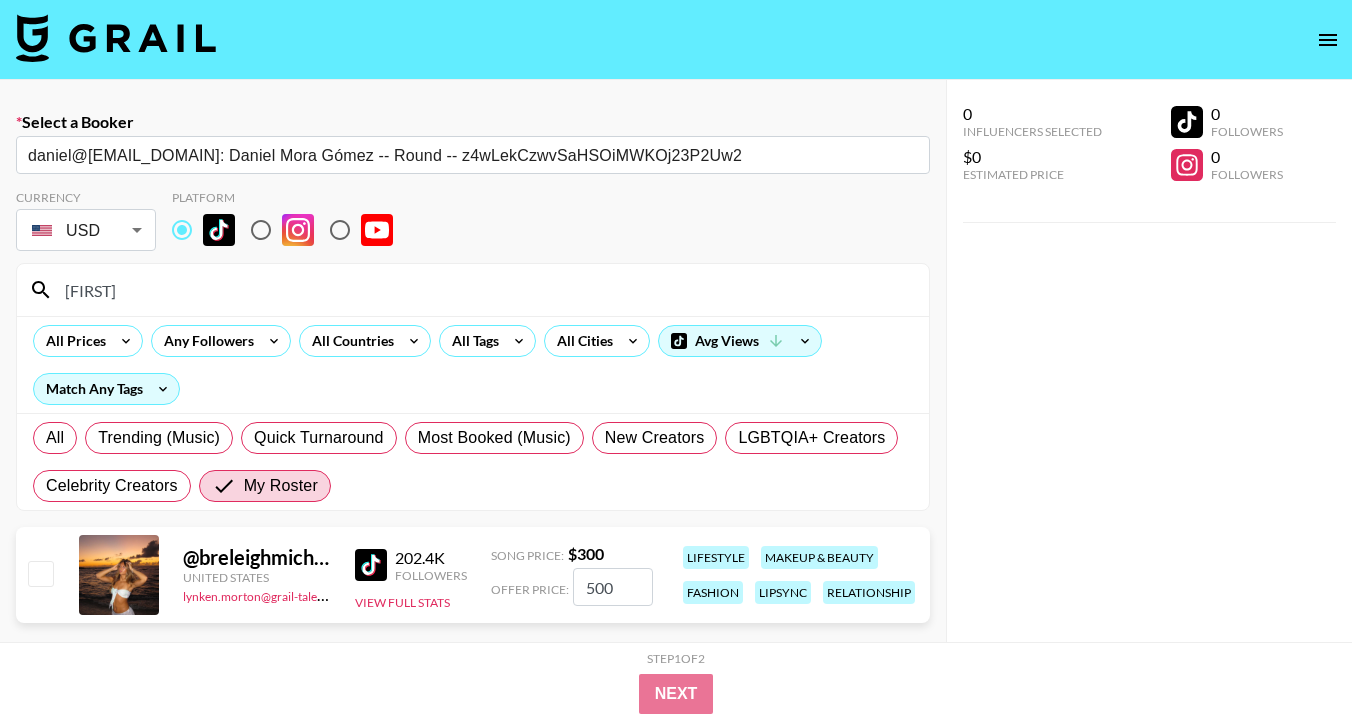 click at bounding box center [261, 230] 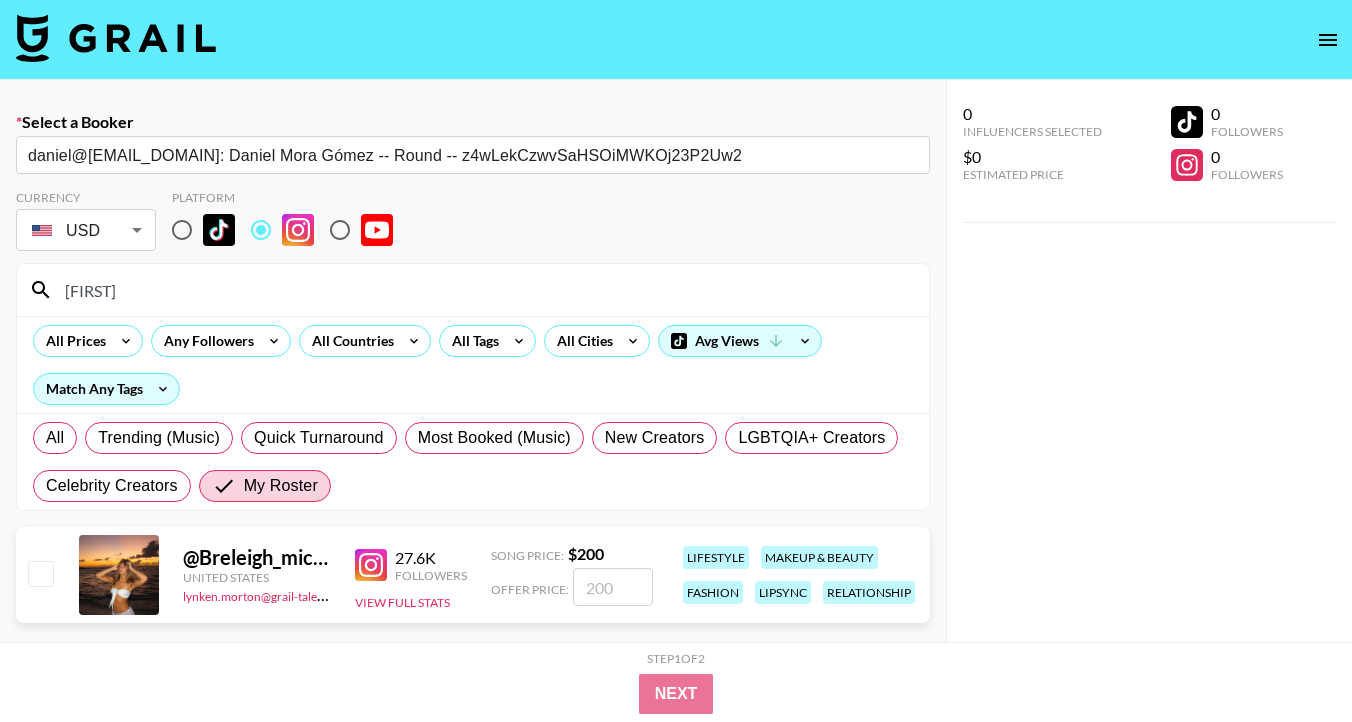 click at bounding box center [40, 573] 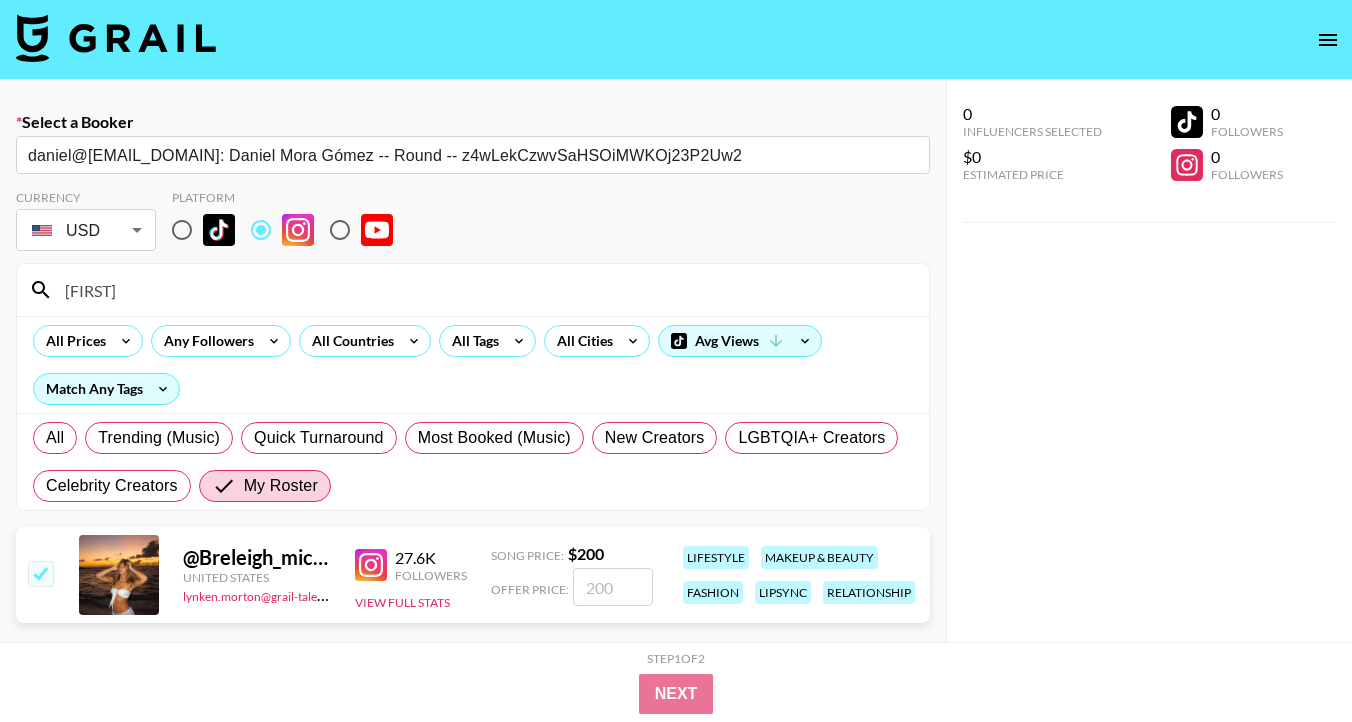 checkbox on "true" 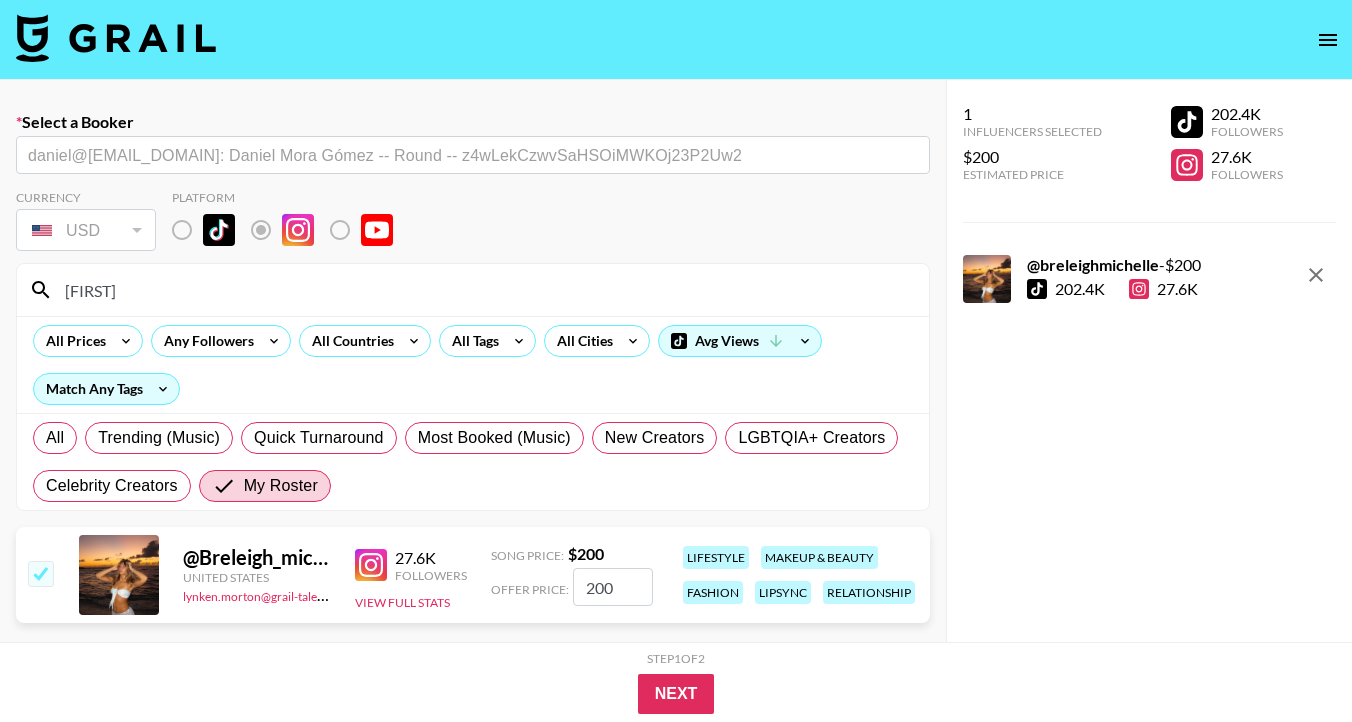 drag, startPoint x: 613, startPoint y: 582, endPoint x: 566, endPoint y: 582, distance: 47 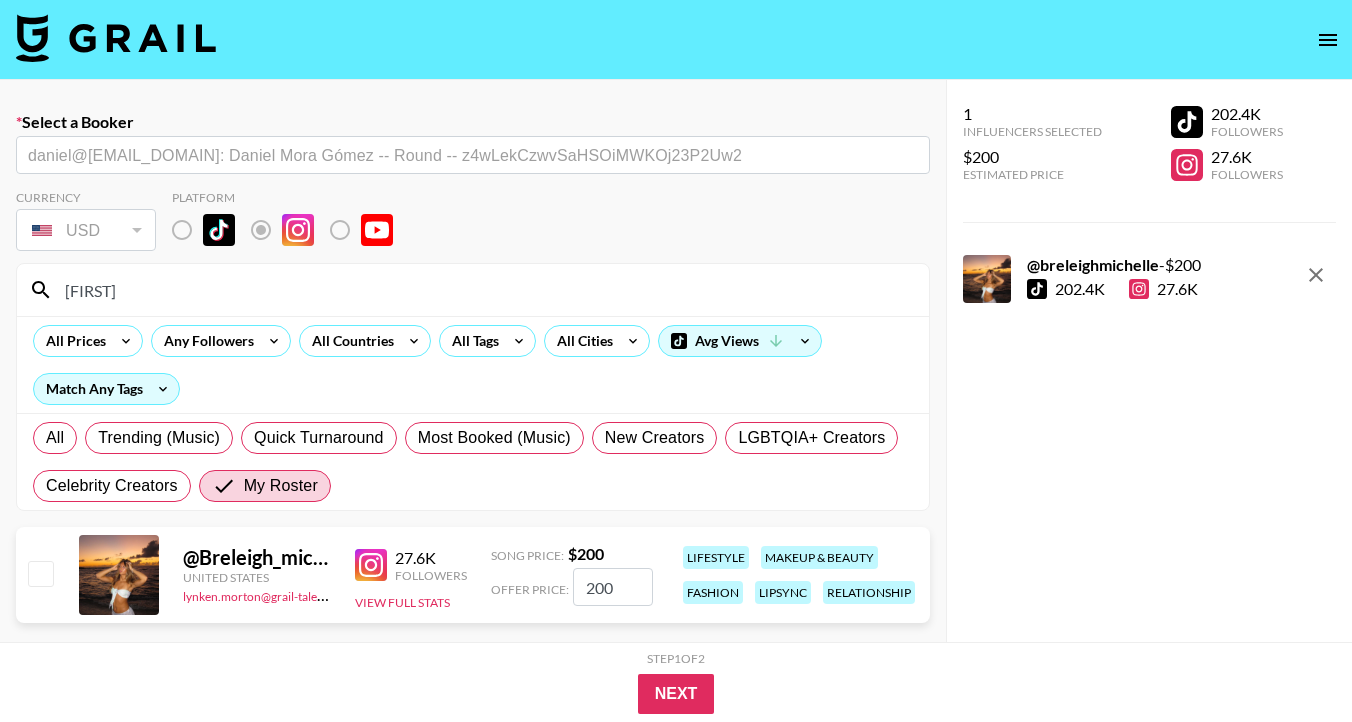 checkbox on "false" 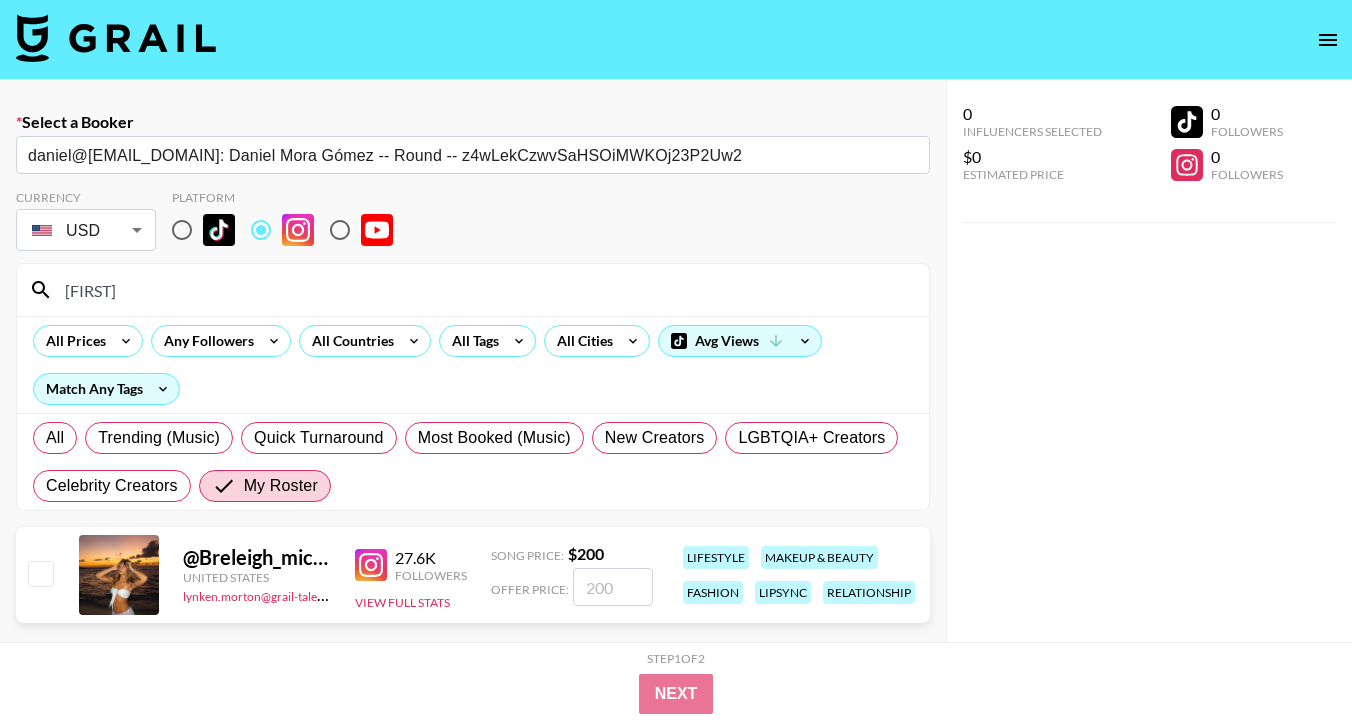 checkbox on "true" 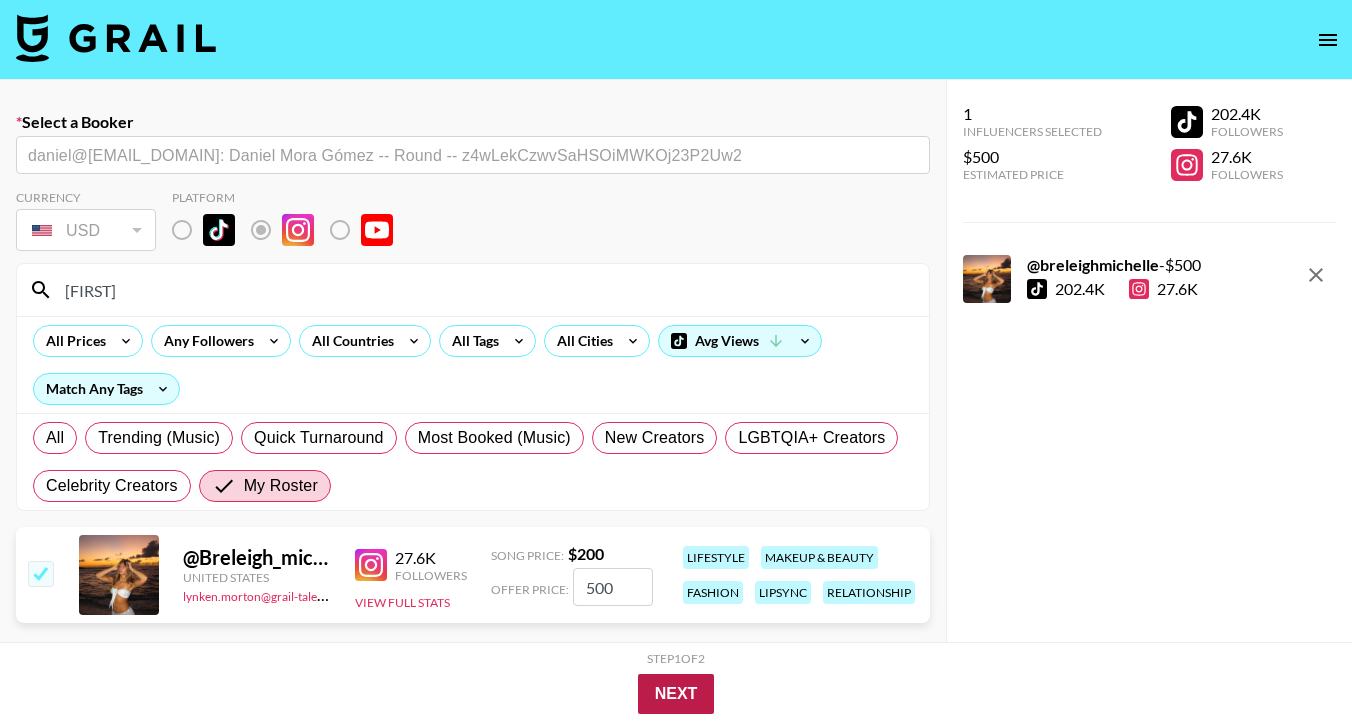 type on "500" 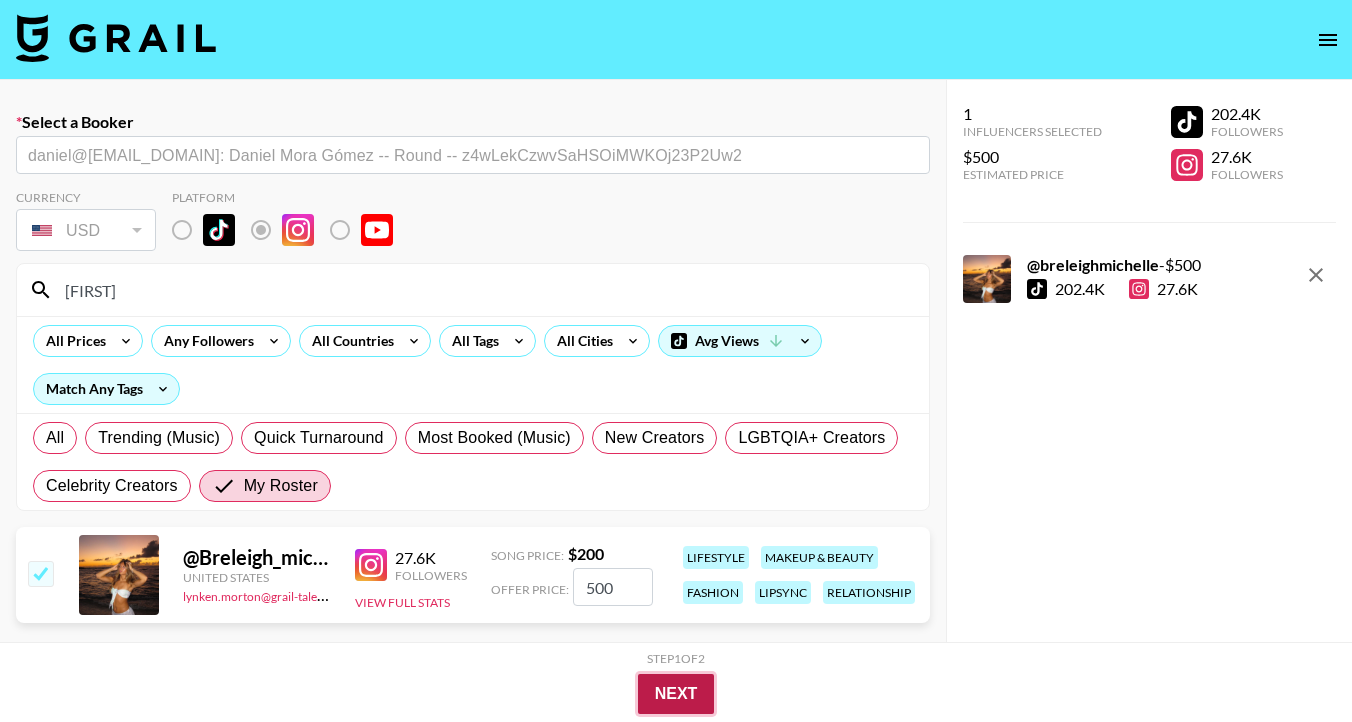 click on "Next" at bounding box center [676, 694] 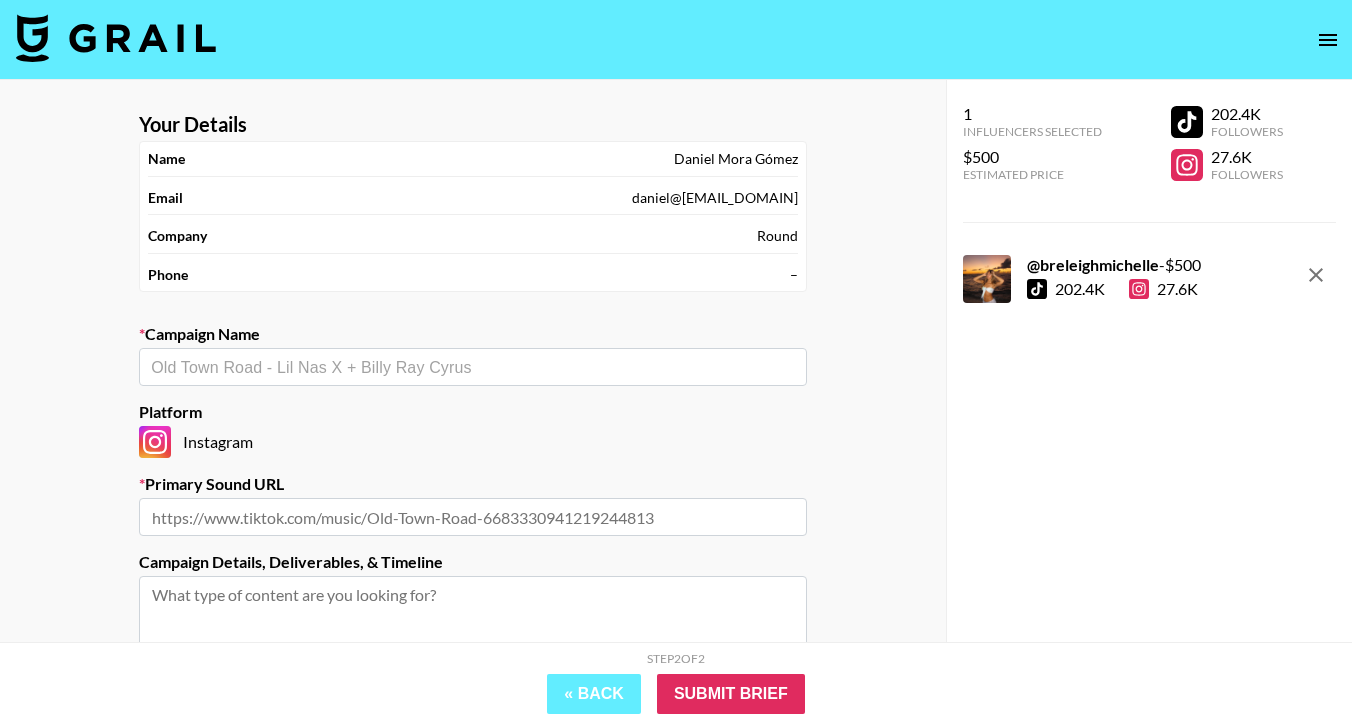 click at bounding box center [473, 367] 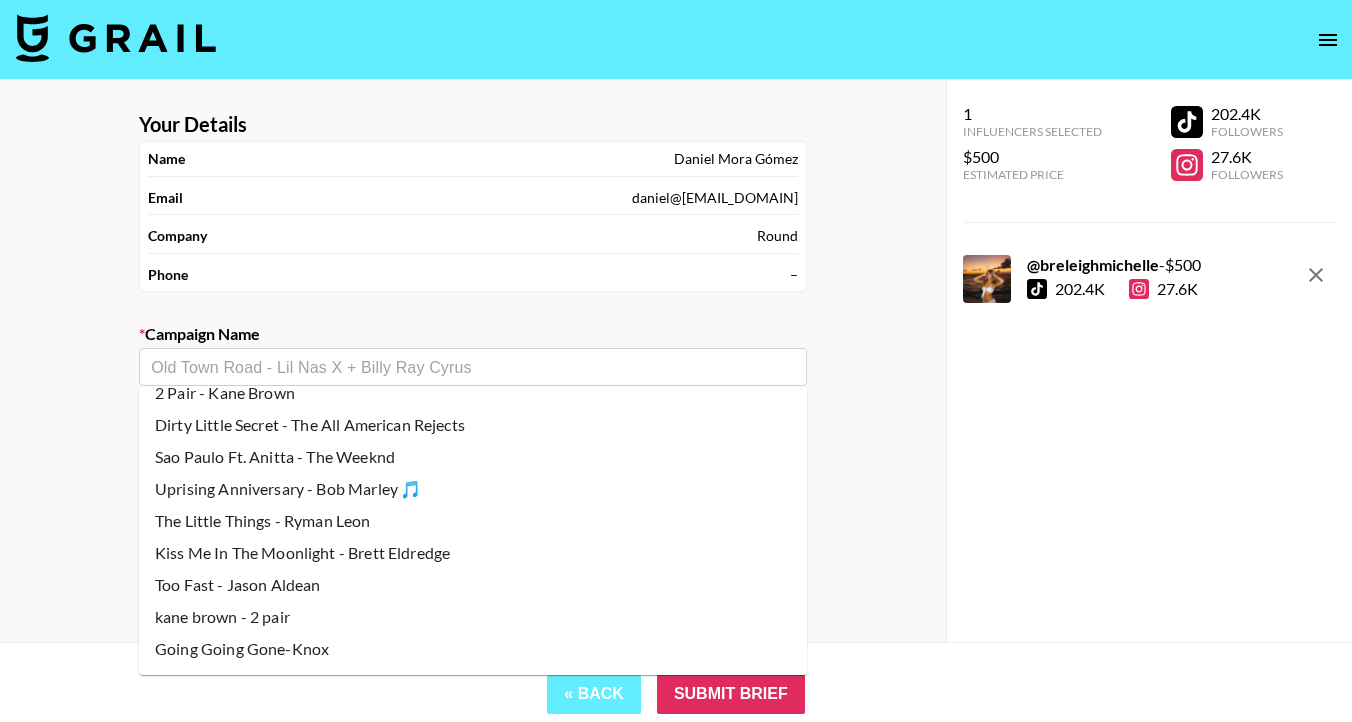 scroll, scrollTop: 128, scrollLeft: 0, axis: vertical 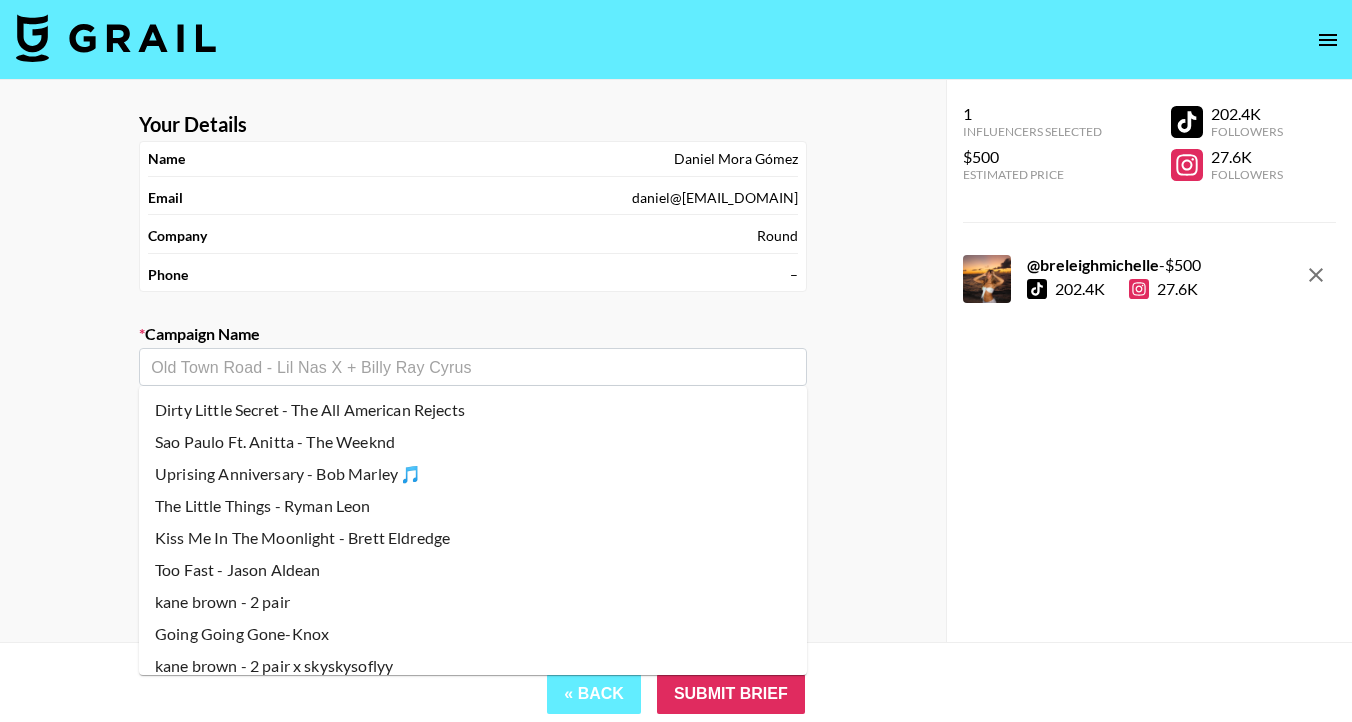 click on "Sao Paulo Ft. Anitta - The Weeknd" at bounding box center (473, 442) 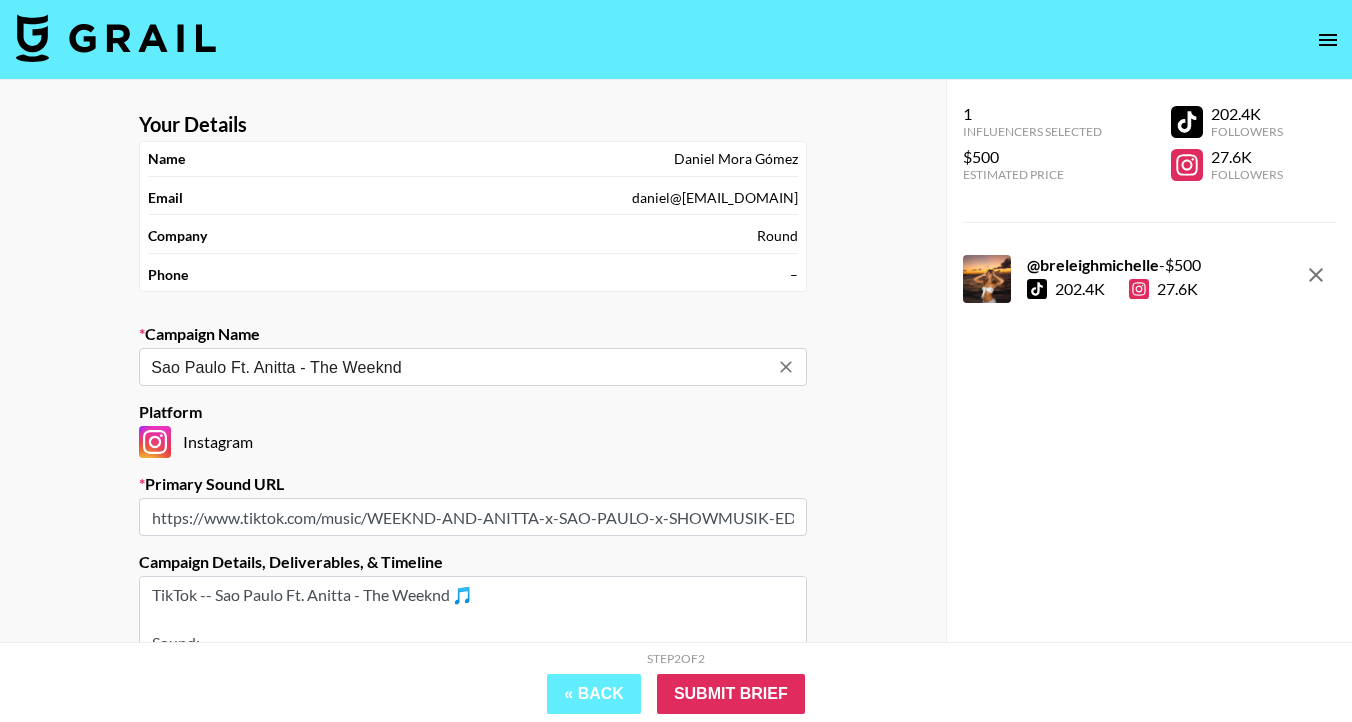 click on "Instagram" at bounding box center [473, 442] 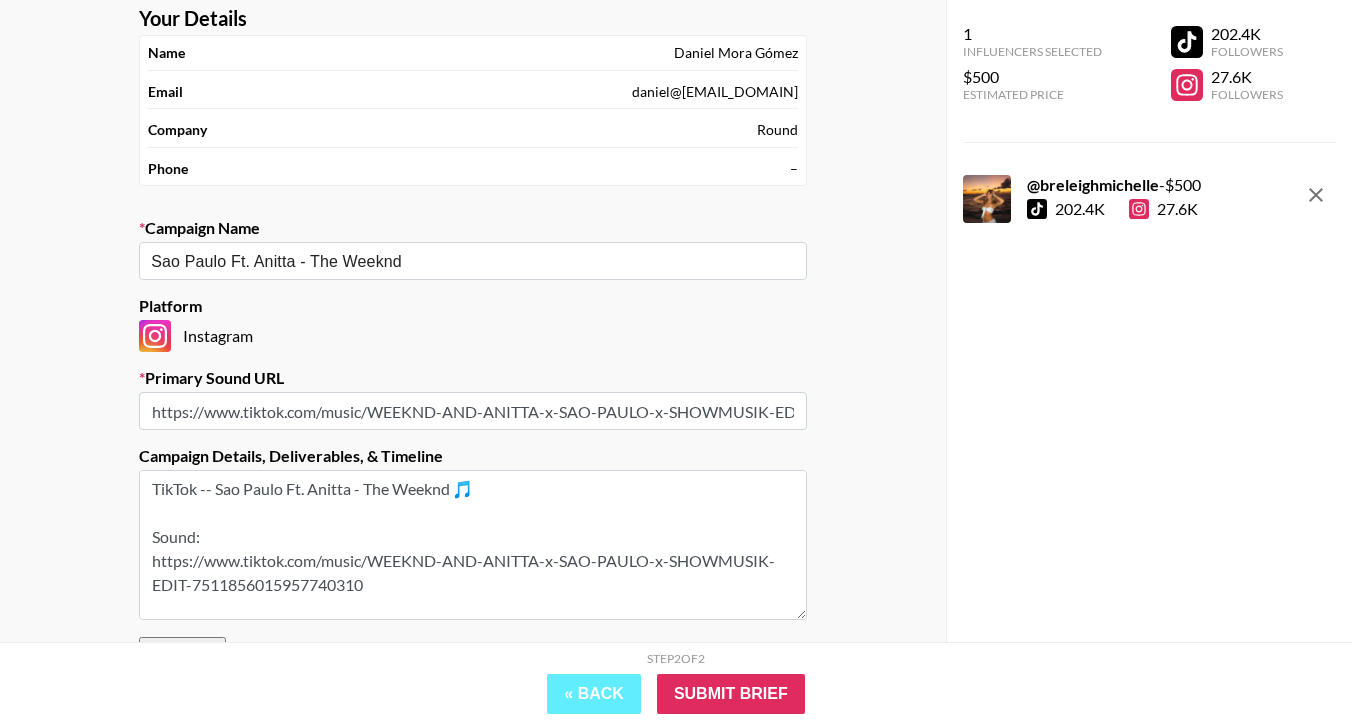 scroll, scrollTop: 133, scrollLeft: 0, axis: vertical 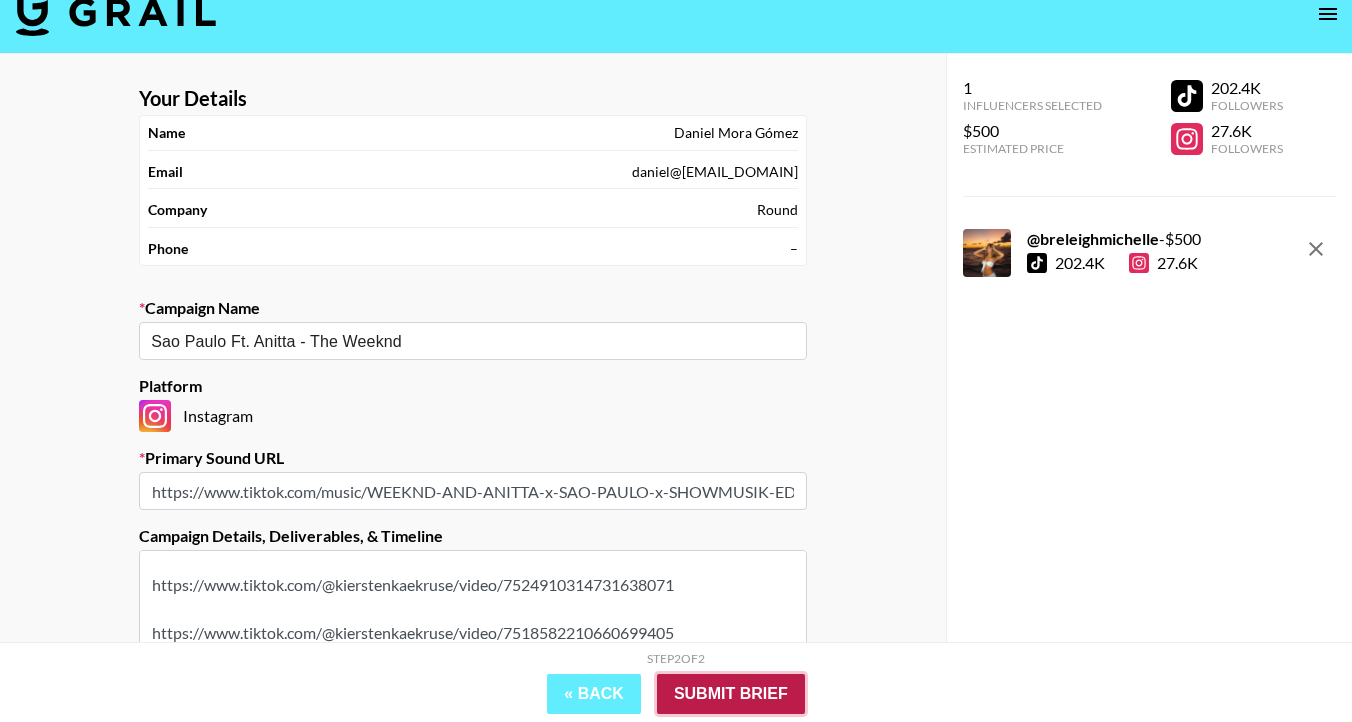 click on "Submit Brief" at bounding box center [731, 694] 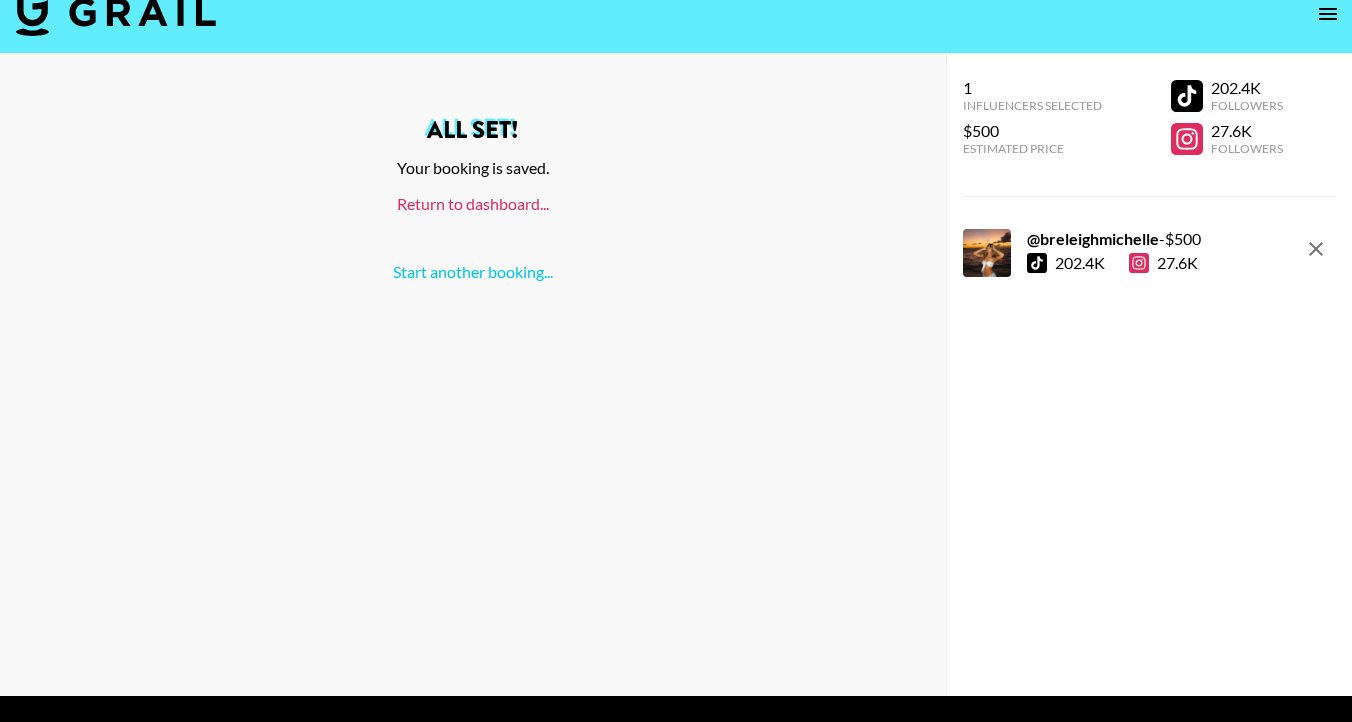 click on "Return to dashboard..." at bounding box center [473, 203] 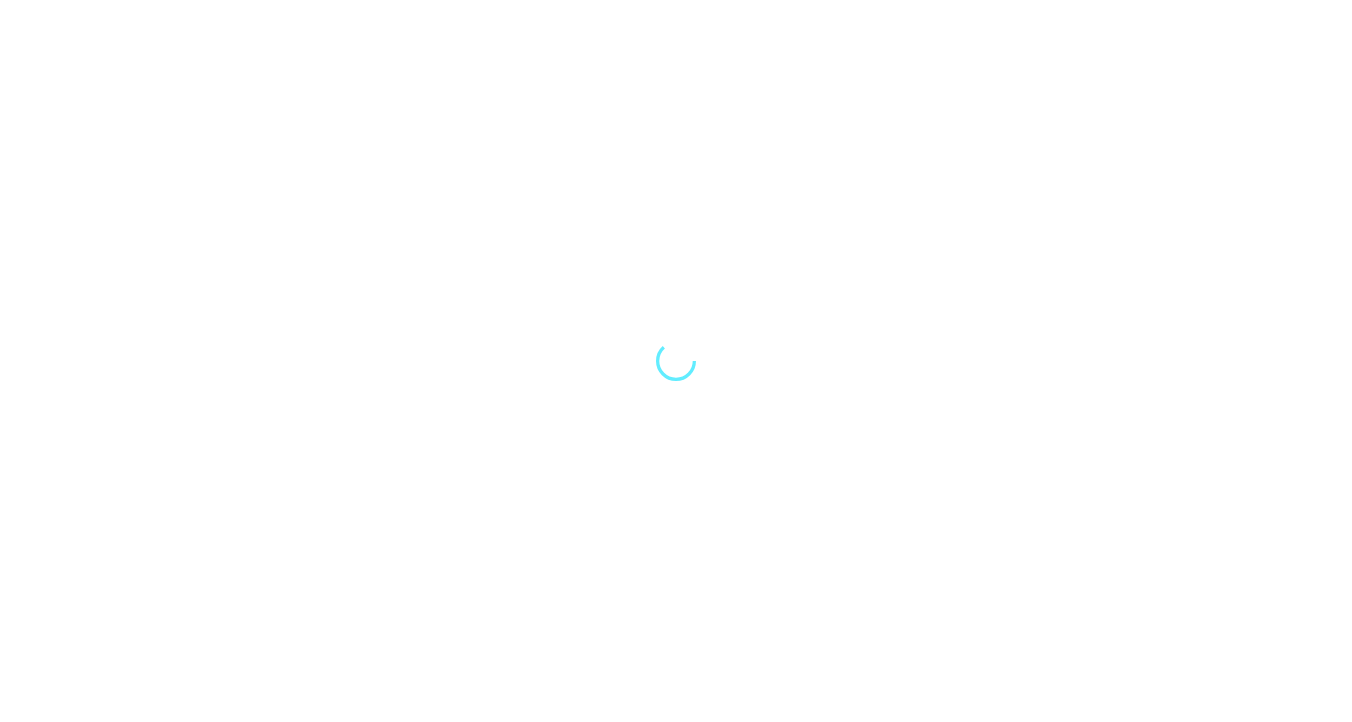 scroll, scrollTop: 0, scrollLeft: 0, axis: both 